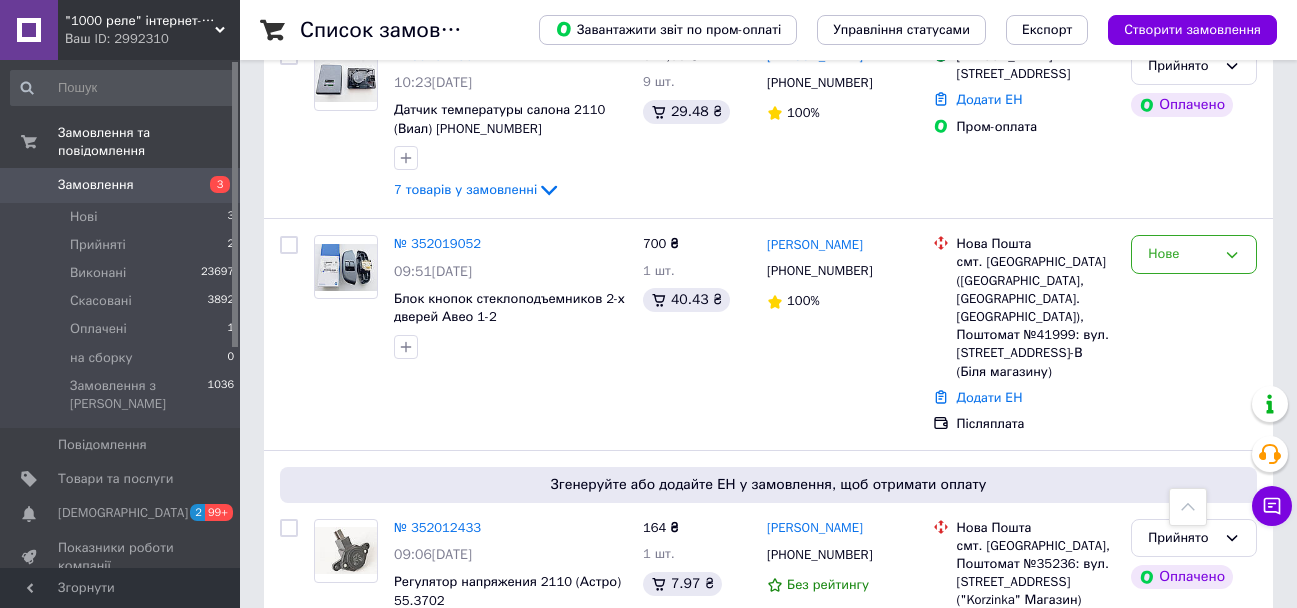 scroll, scrollTop: 0, scrollLeft: 0, axis: both 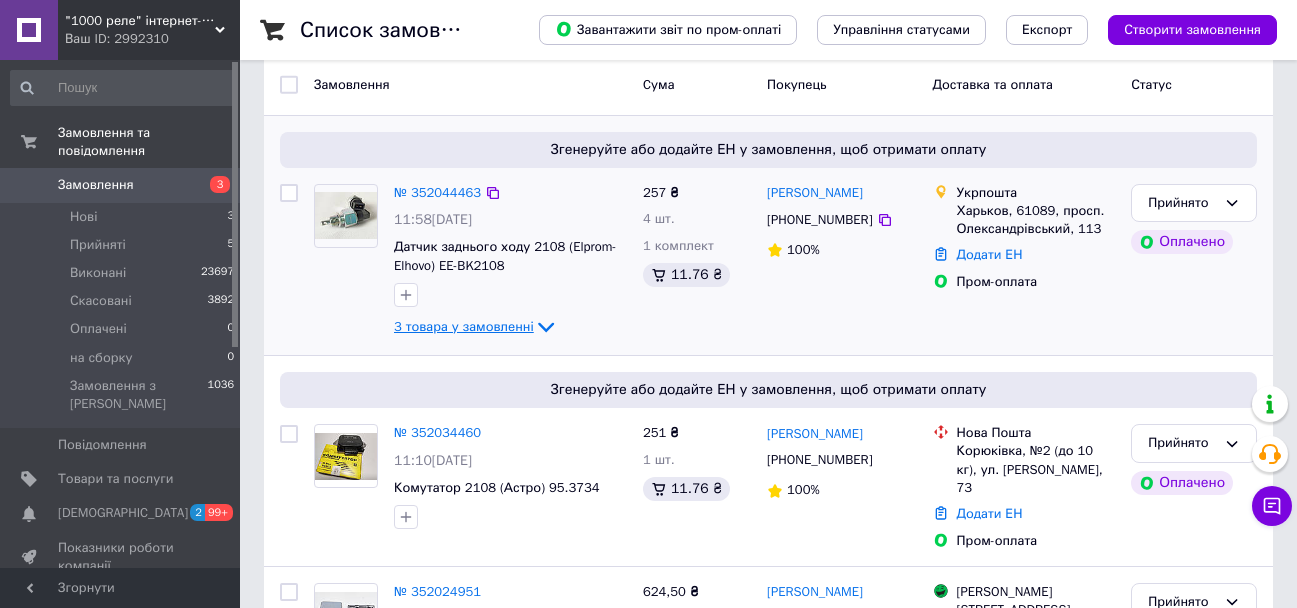 click 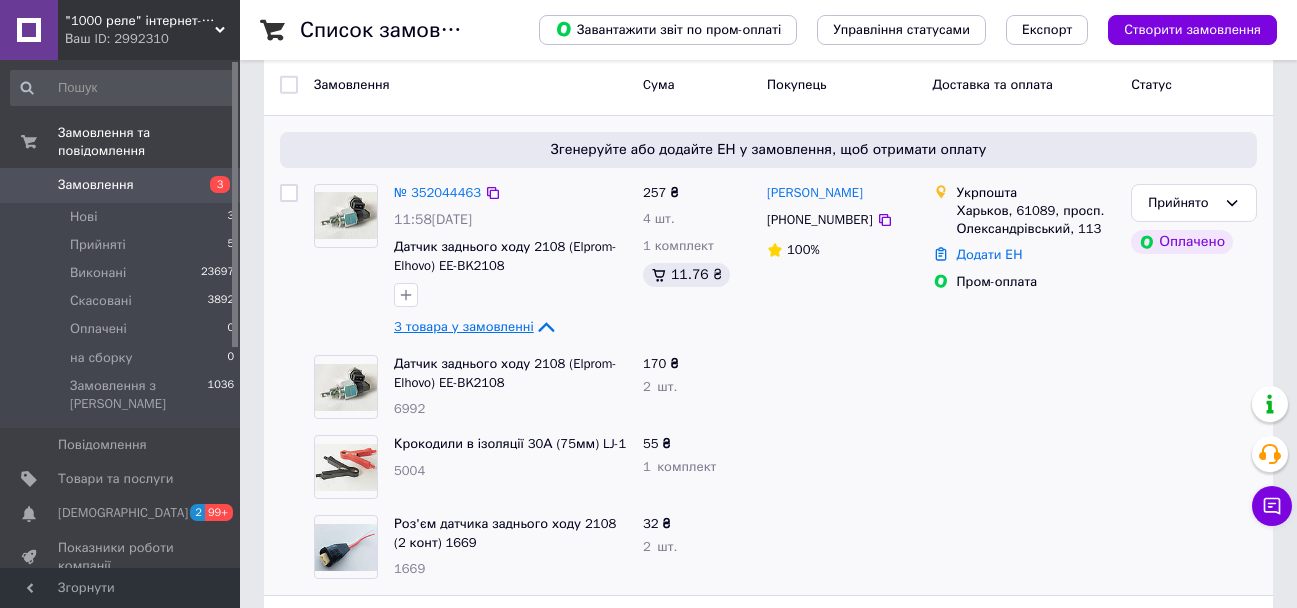 click 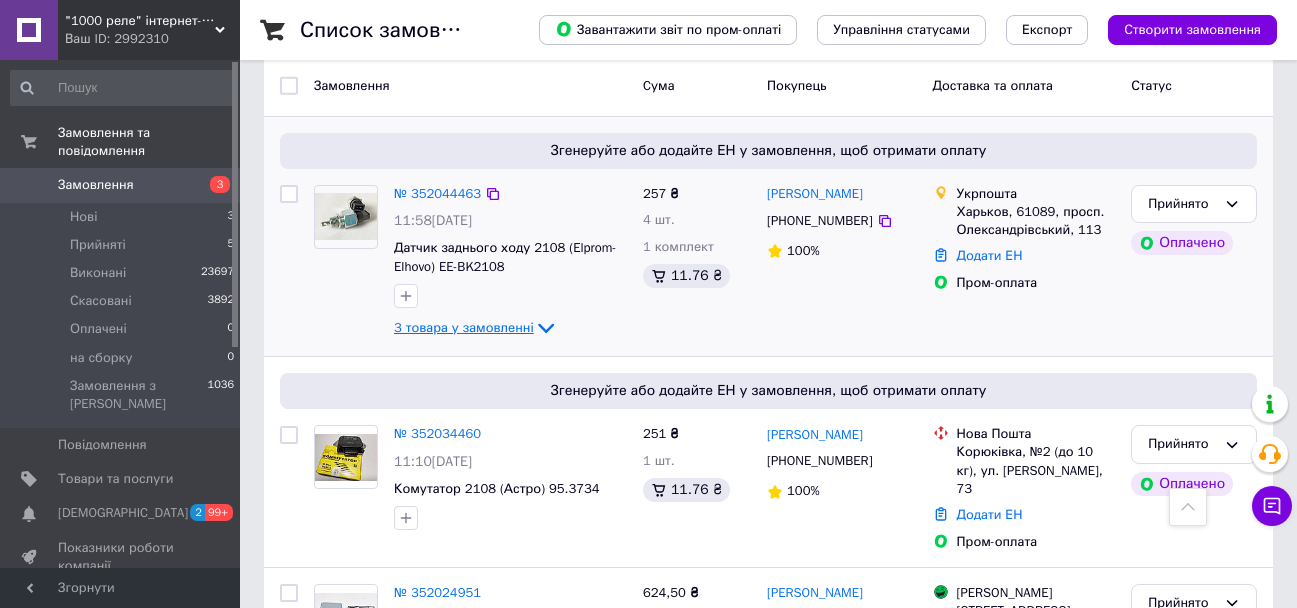 scroll, scrollTop: 0, scrollLeft: 0, axis: both 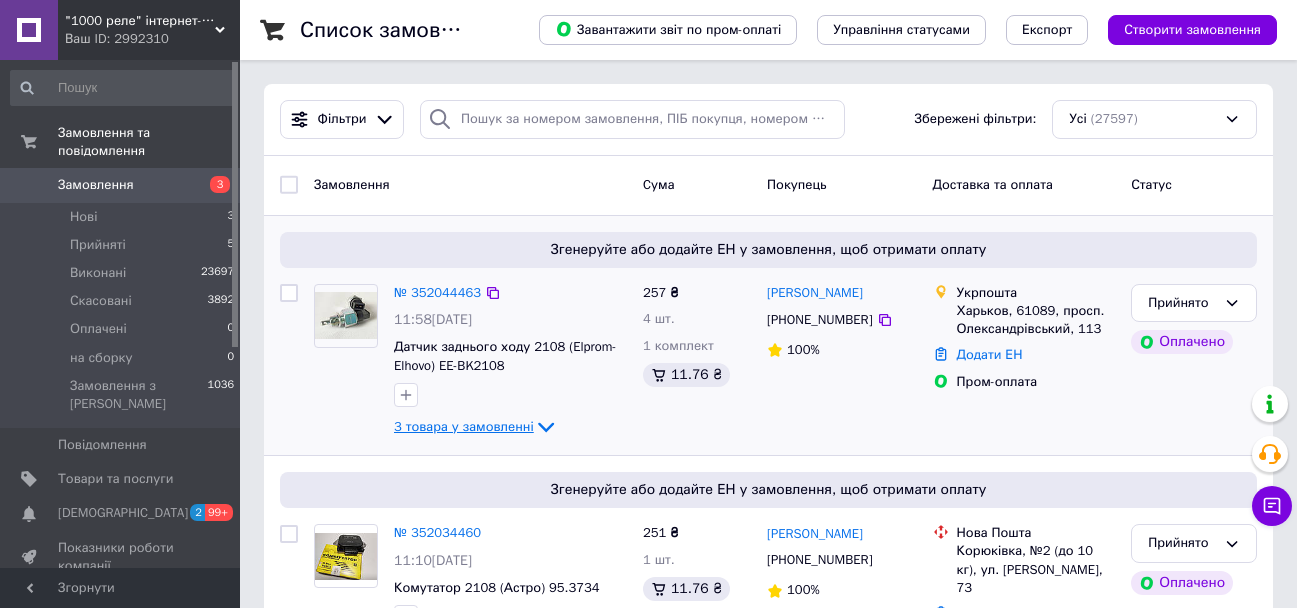 click on "Замовлення" at bounding box center [96, 185] 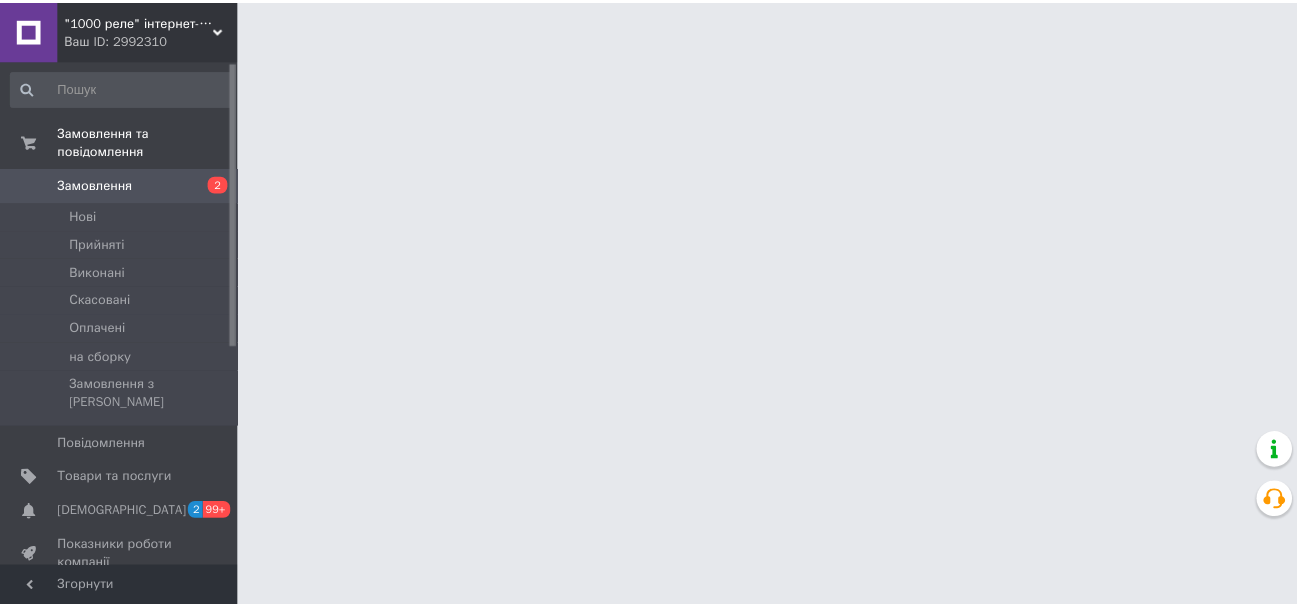 scroll, scrollTop: 0, scrollLeft: 0, axis: both 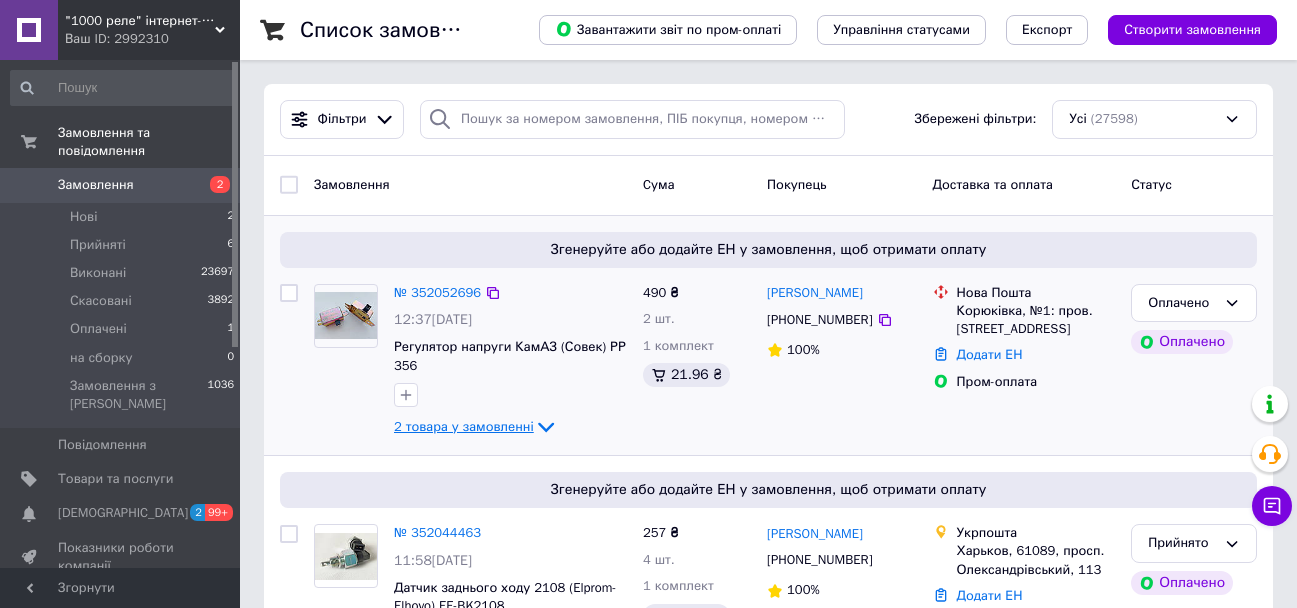 click 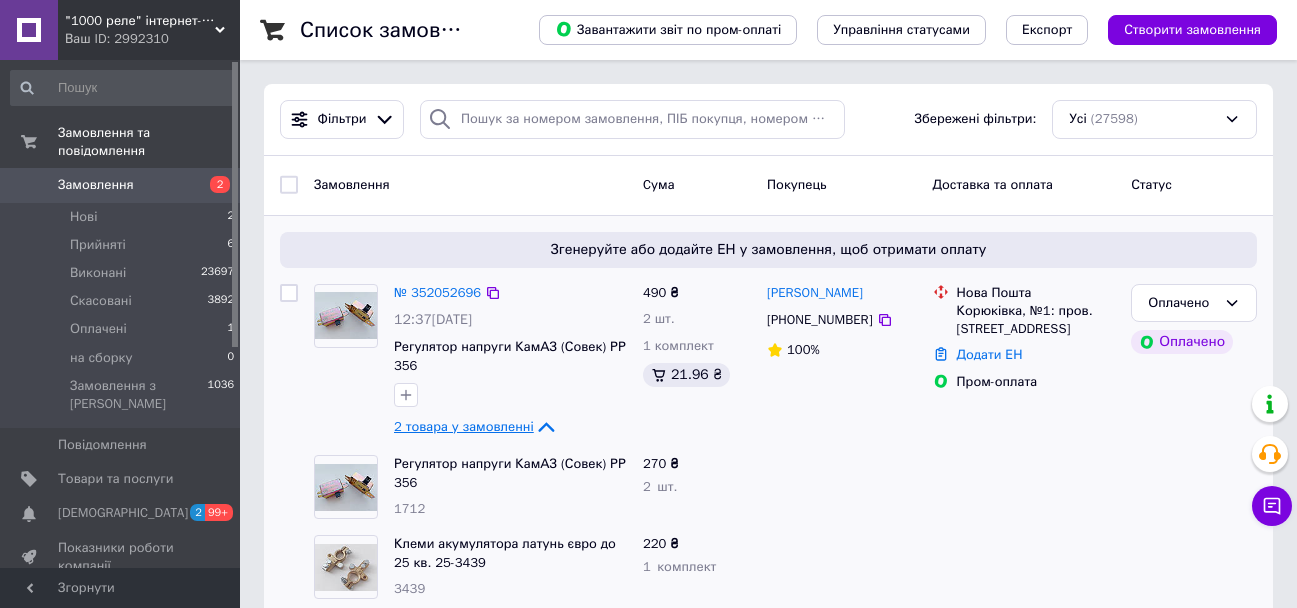 click 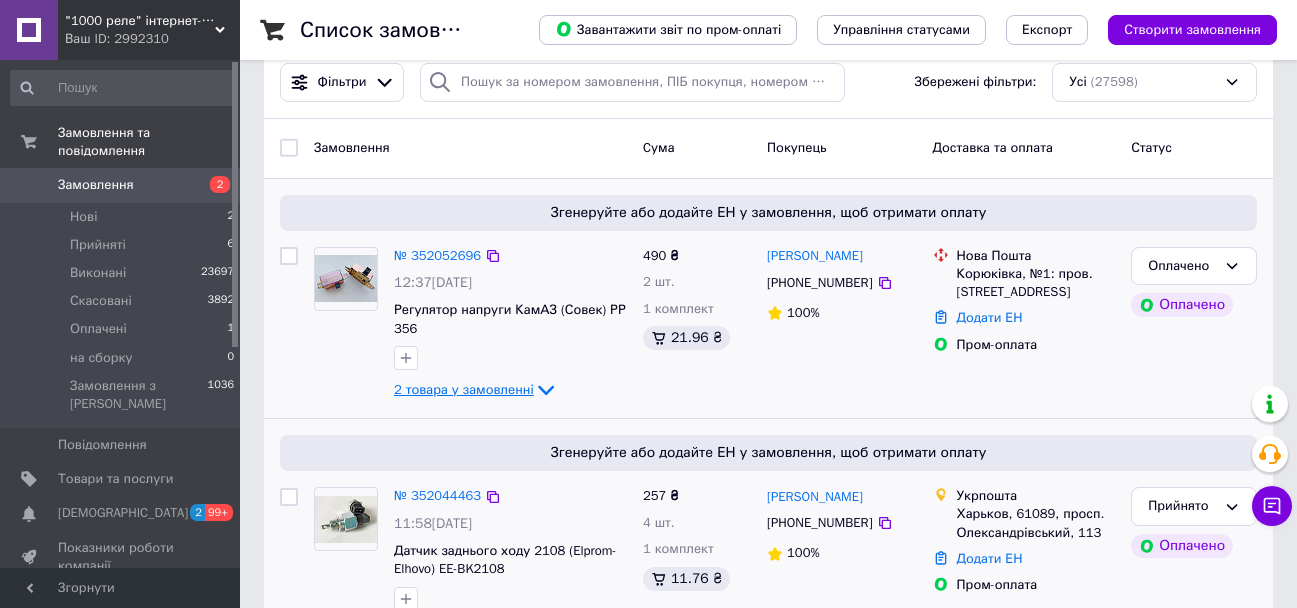 scroll, scrollTop: 0, scrollLeft: 0, axis: both 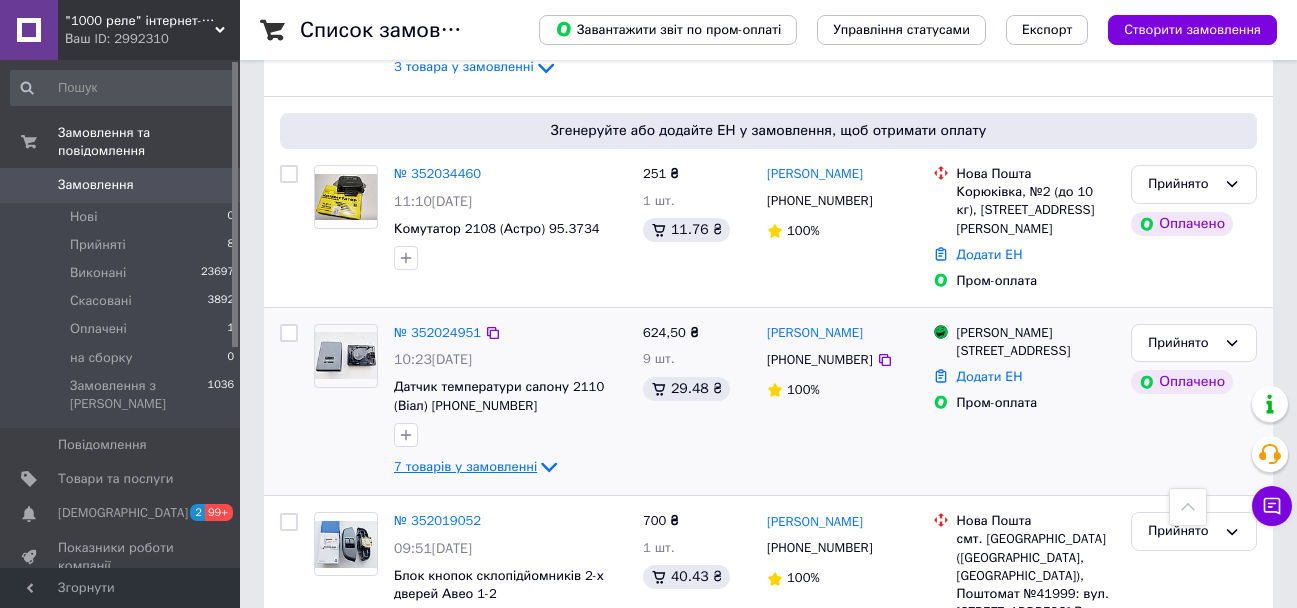 click 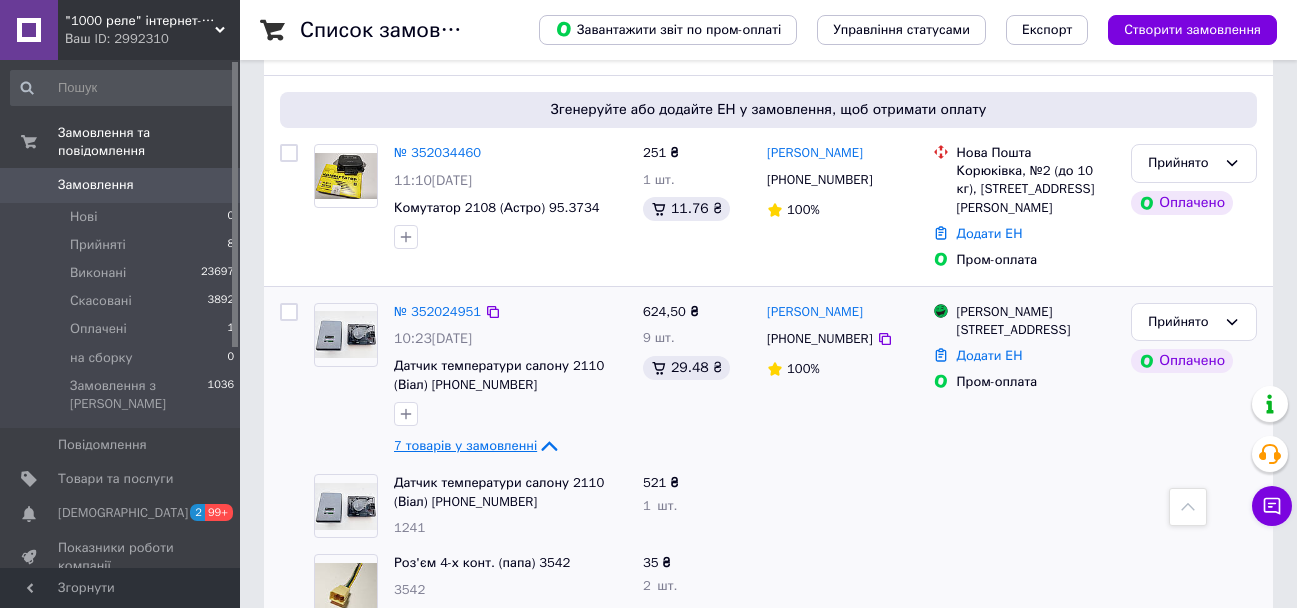 scroll, scrollTop: 600, scrollLeft: 0, axis: vertical 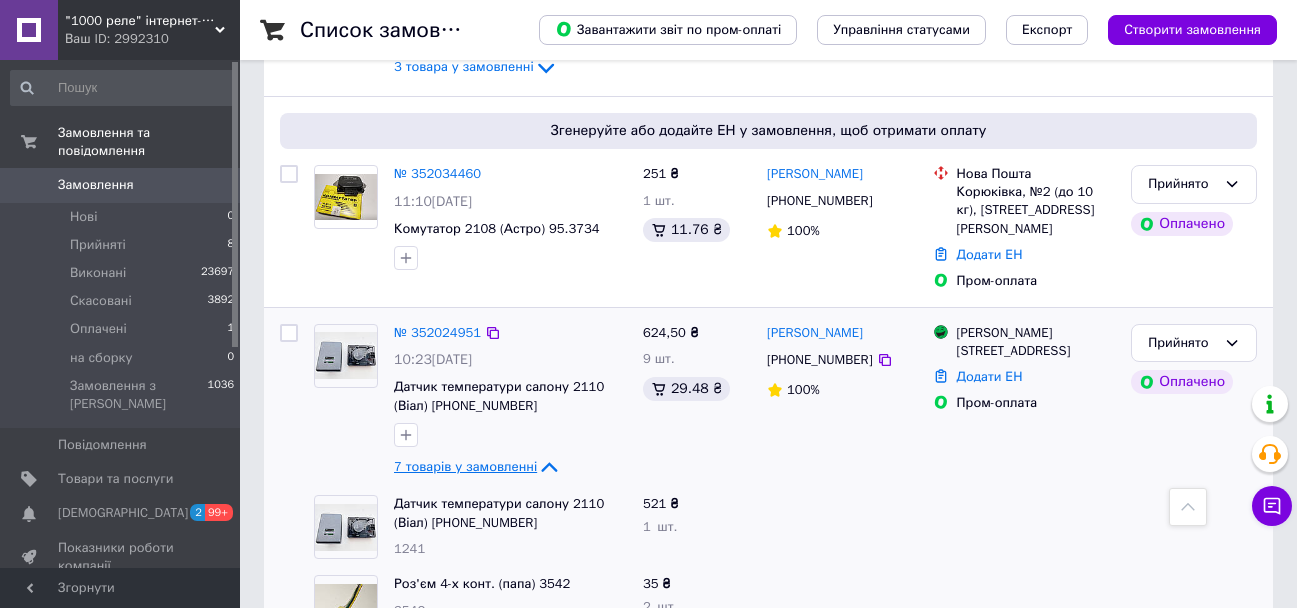click 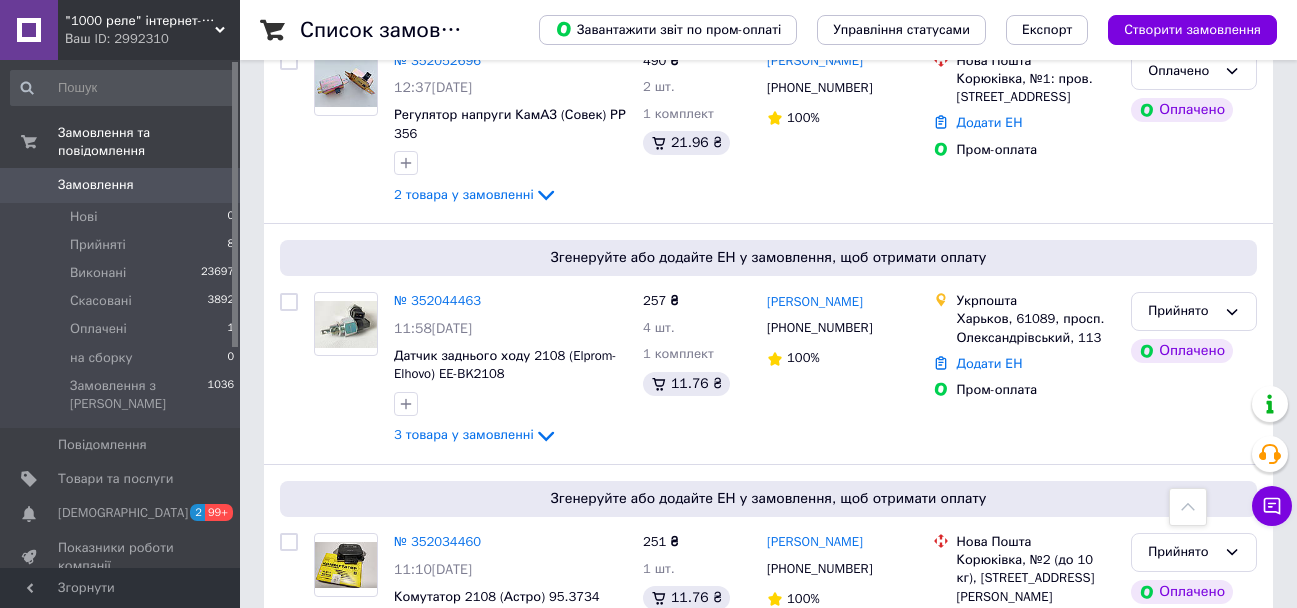 scroll, scrollTop: 200, scrollLeft: 0, axis: vertical 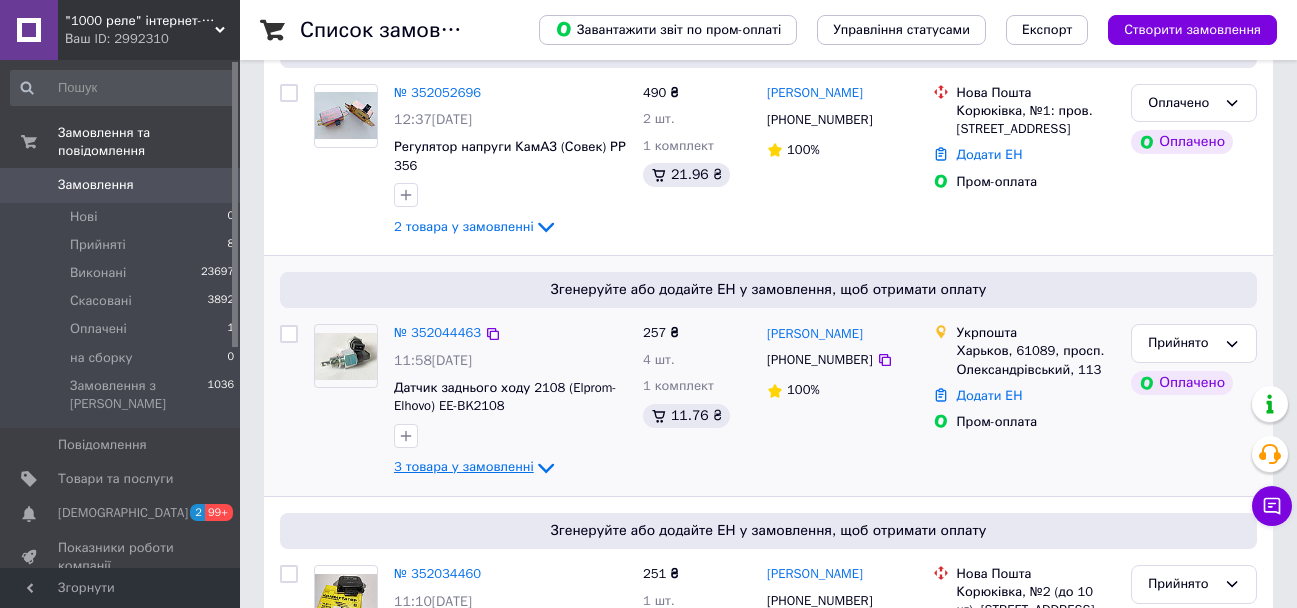 click 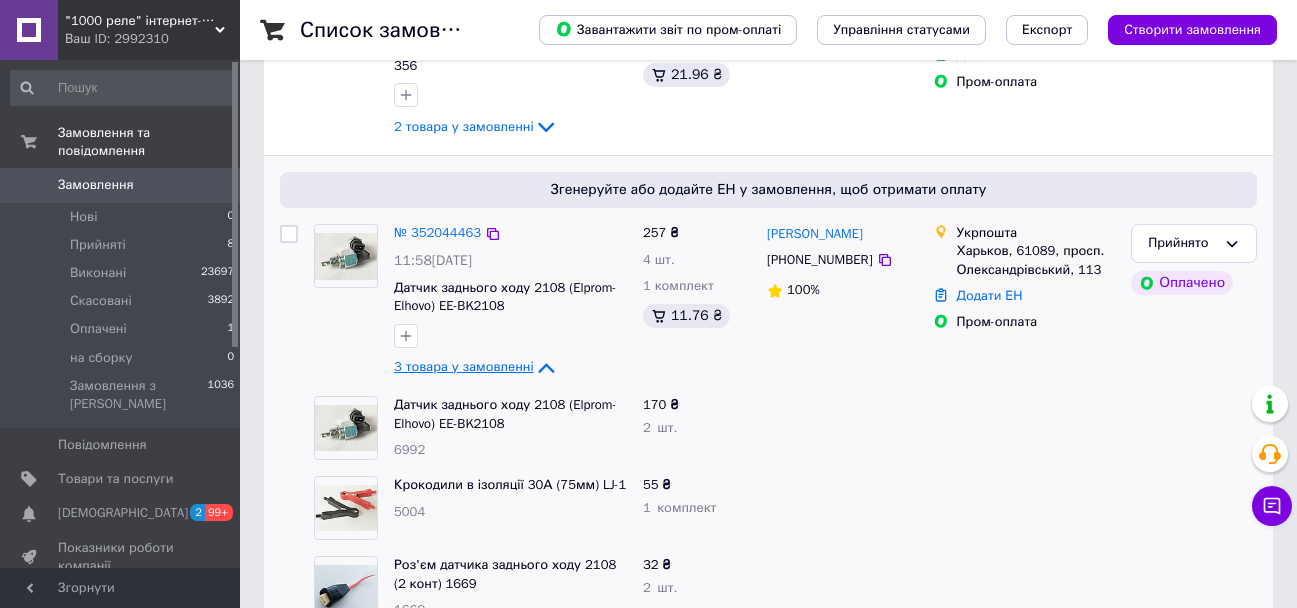 scroll, scrollTop: 400, scrollLeft: 0, axis: vertical 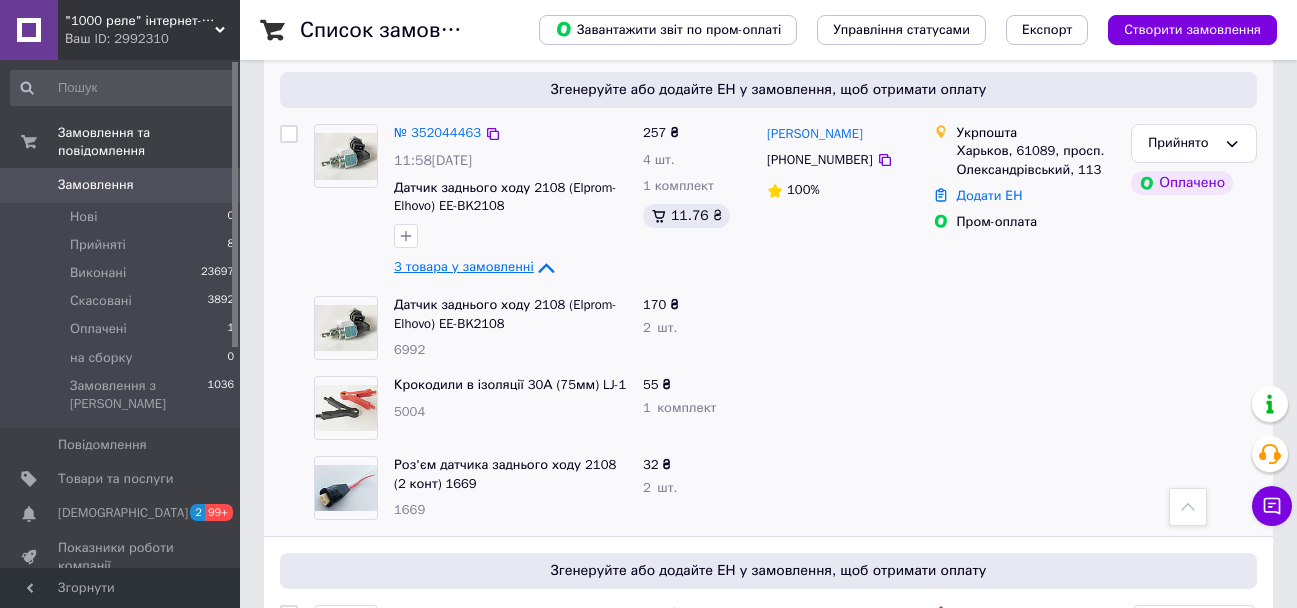 click 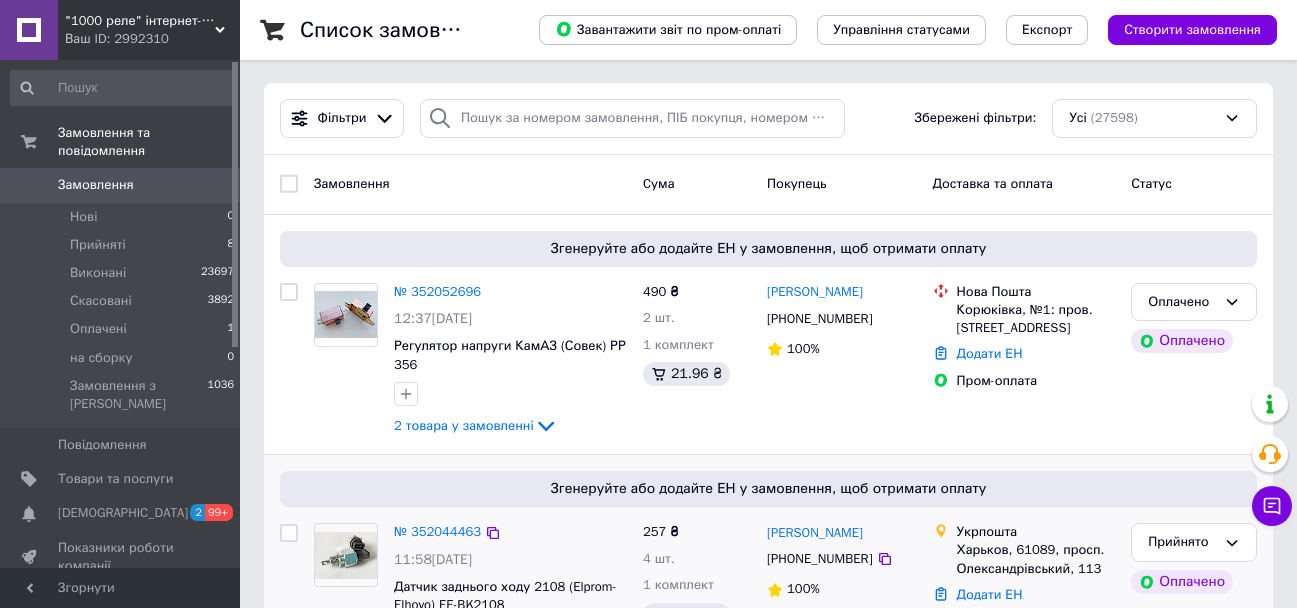 scroll, scrollTop: 0, scrollLeft: 0, axis: both 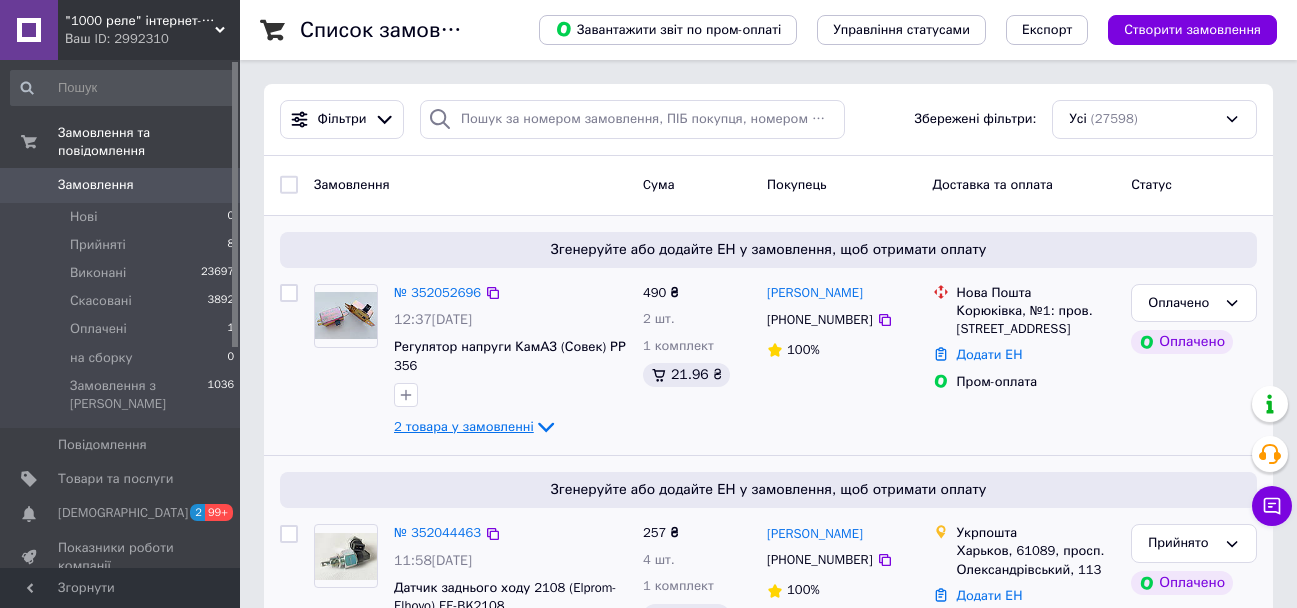 click 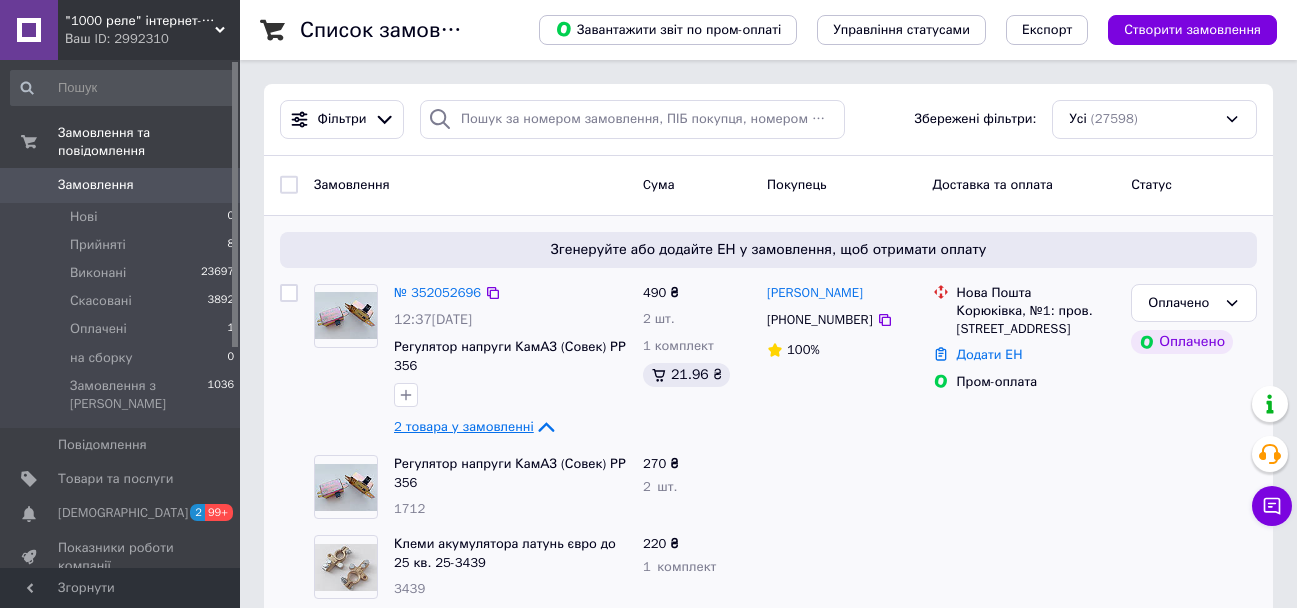 click 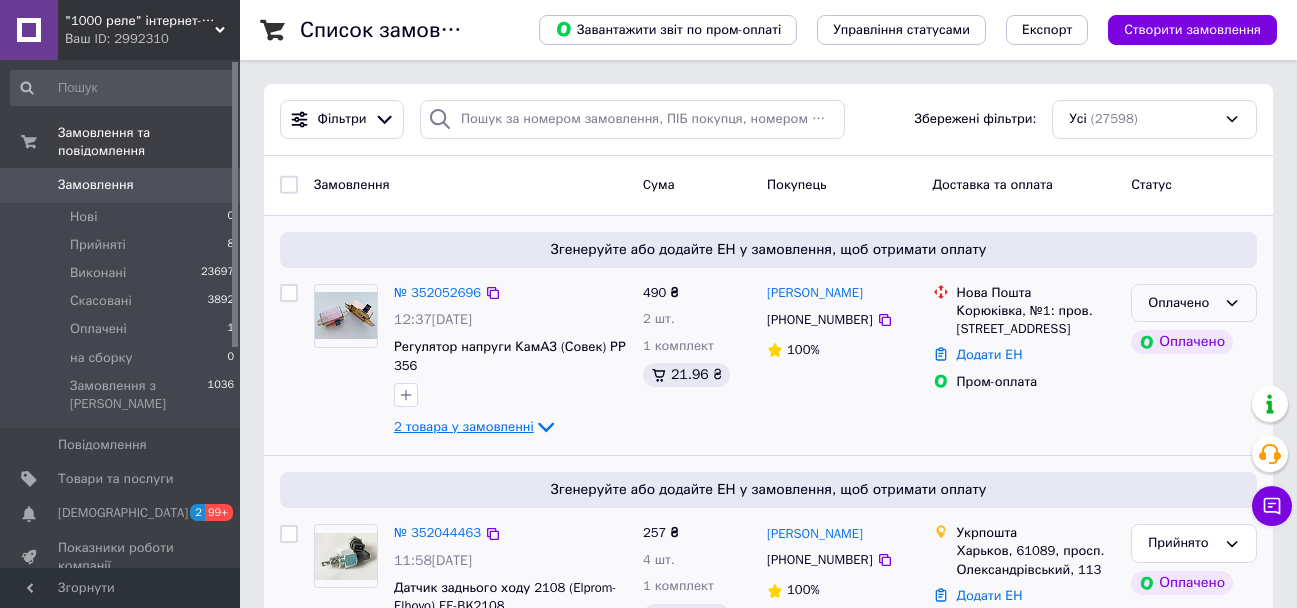 click 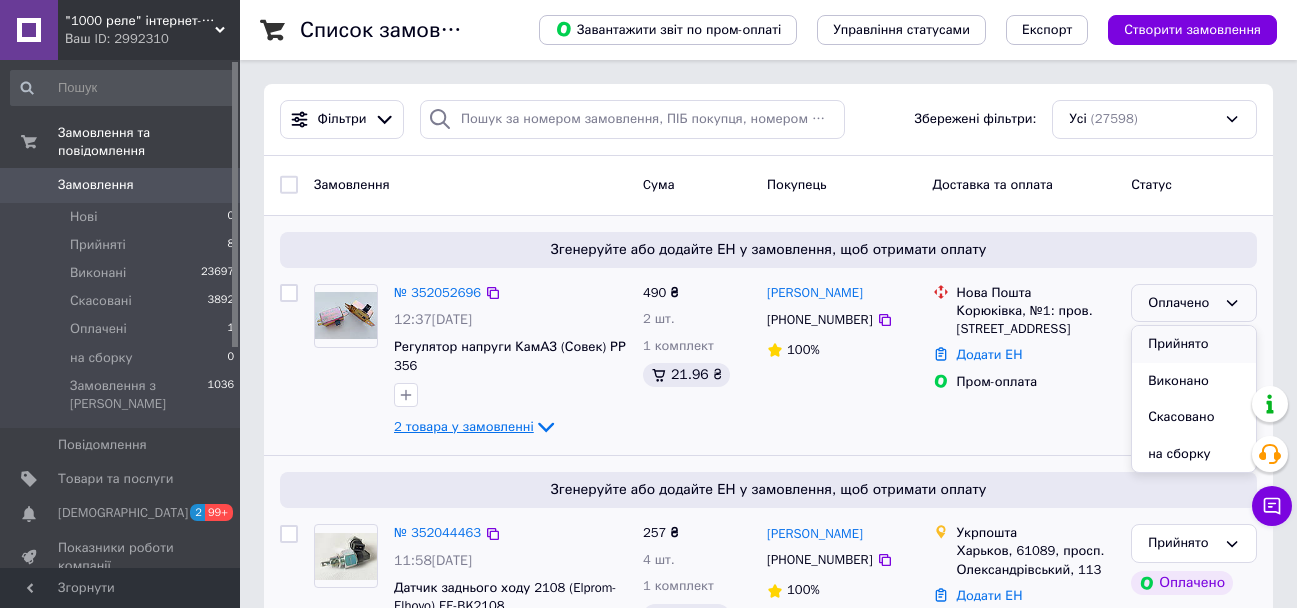 click on "Прийнято" at bounding box center (1194, 344) 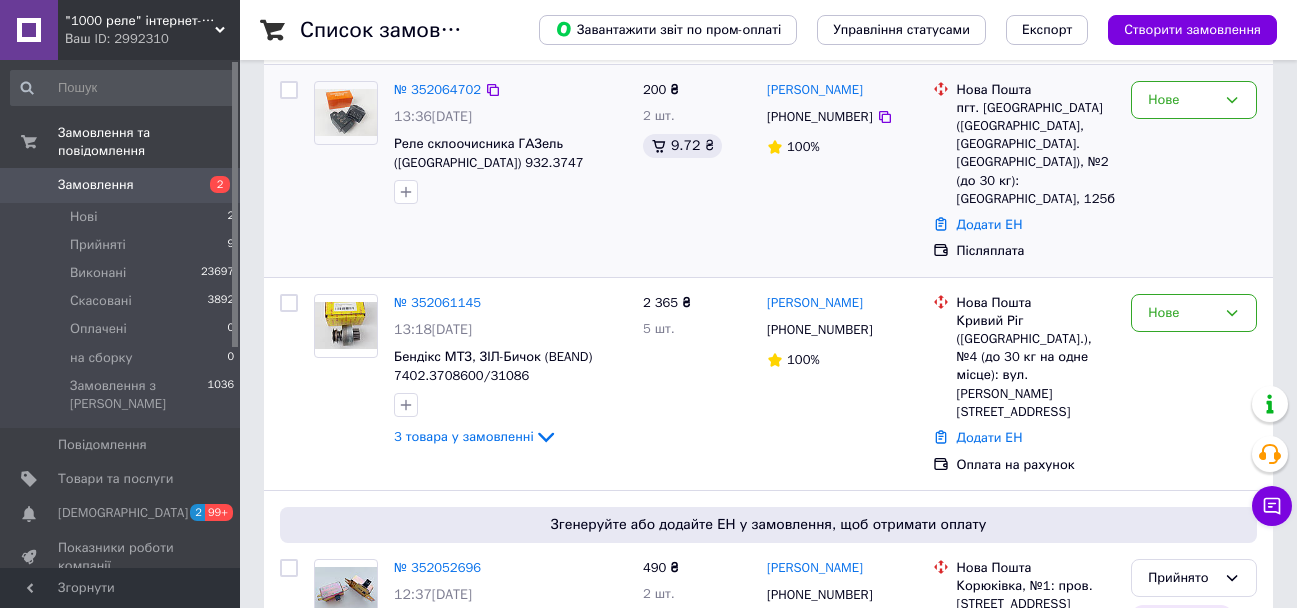 scroll, scrollTop: 200, scrollLeft: 0, axis: vertical 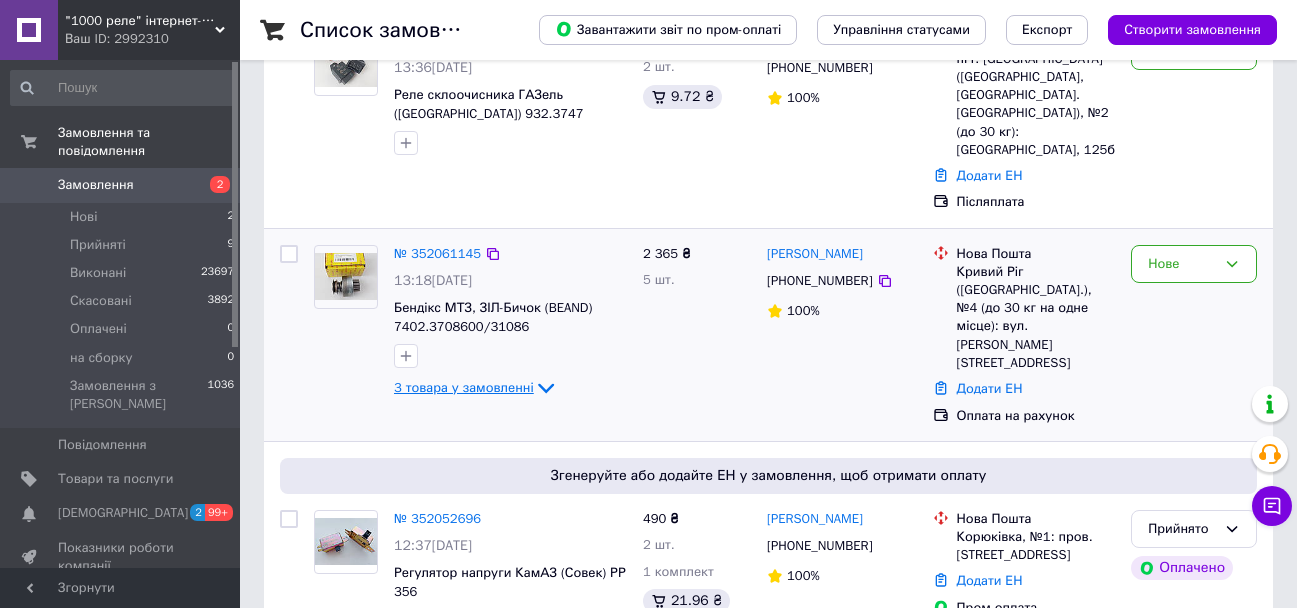 click 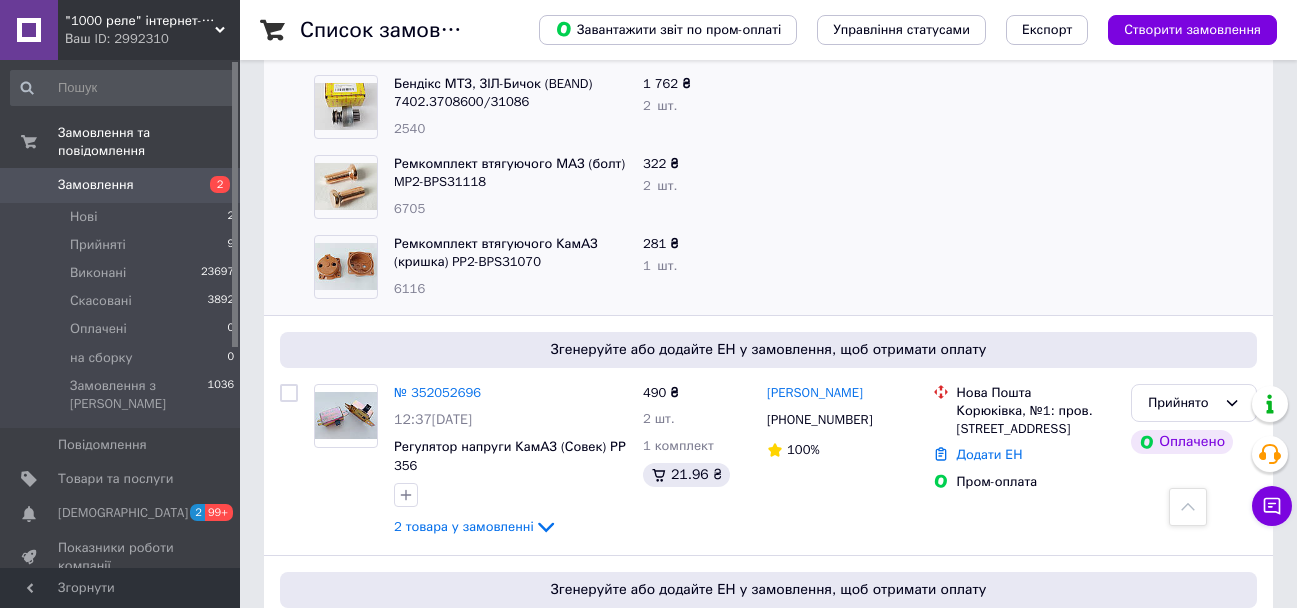 scroll, scrollTop: 600, scrollLeft: 0, axis: vertical 